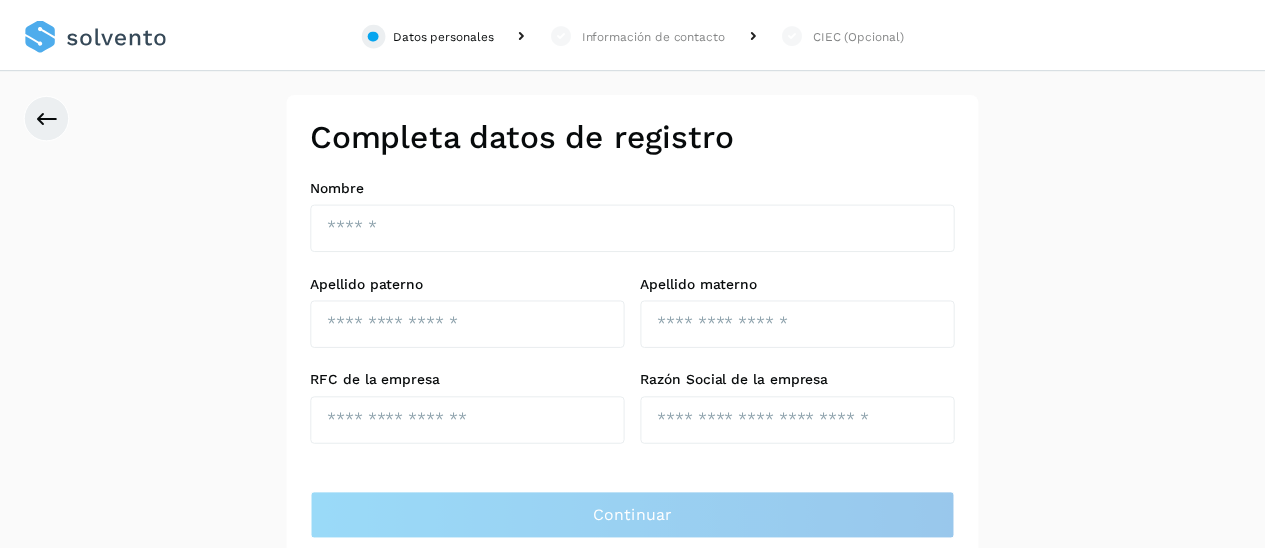 scroll, scrollTop: 0, scrollLeft: 0, axis: both 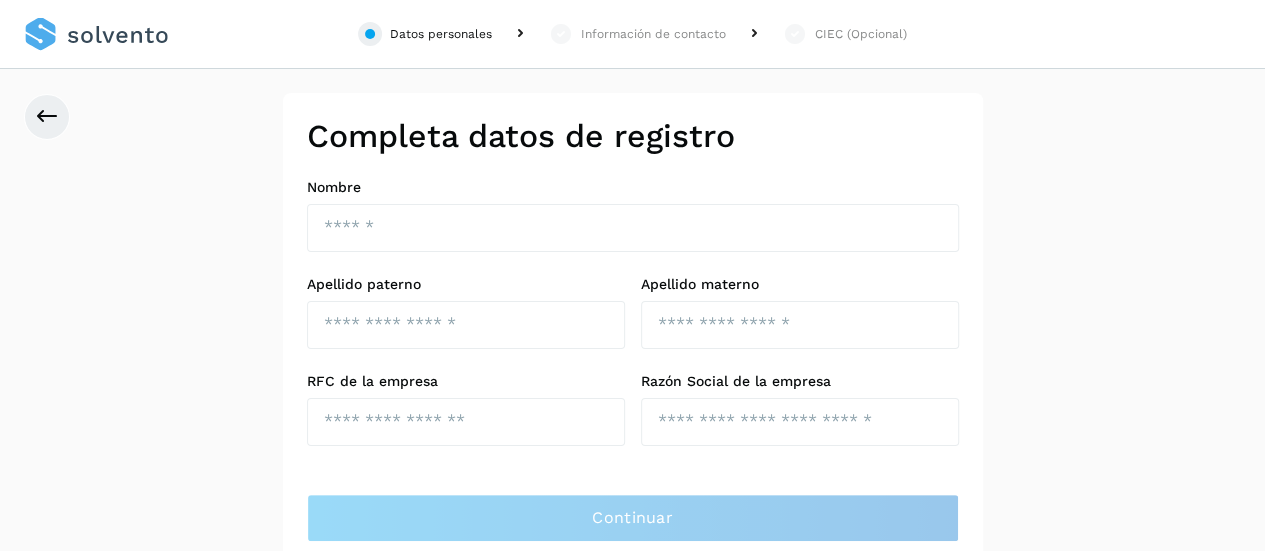 click at bounding box center [96, 34] 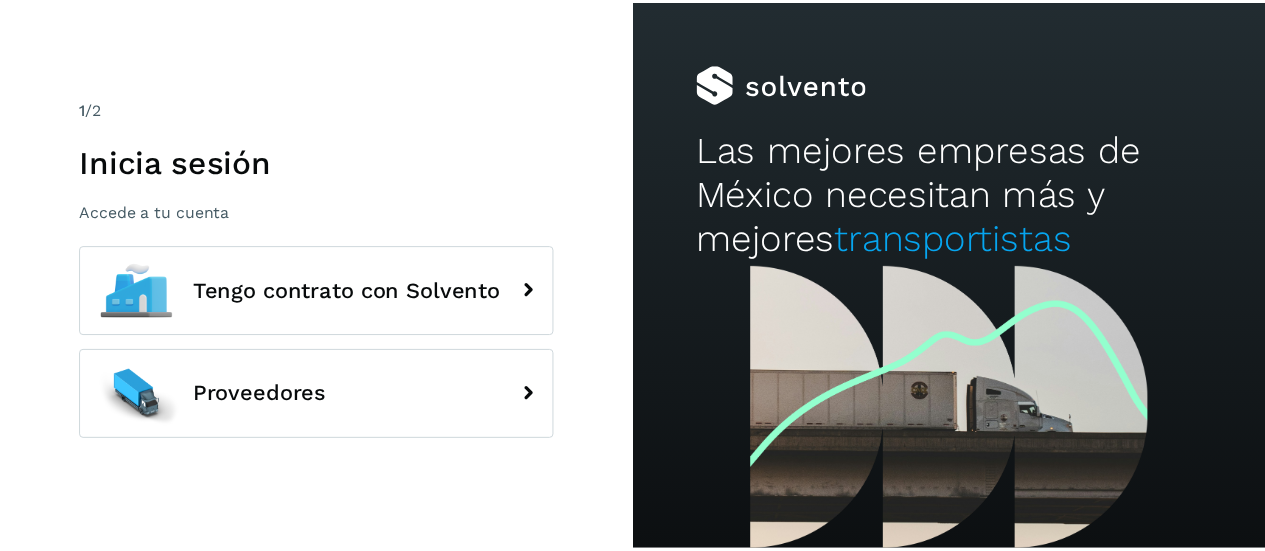 scroll, scrollTop: 0, scrollLeft: 0, axis: both 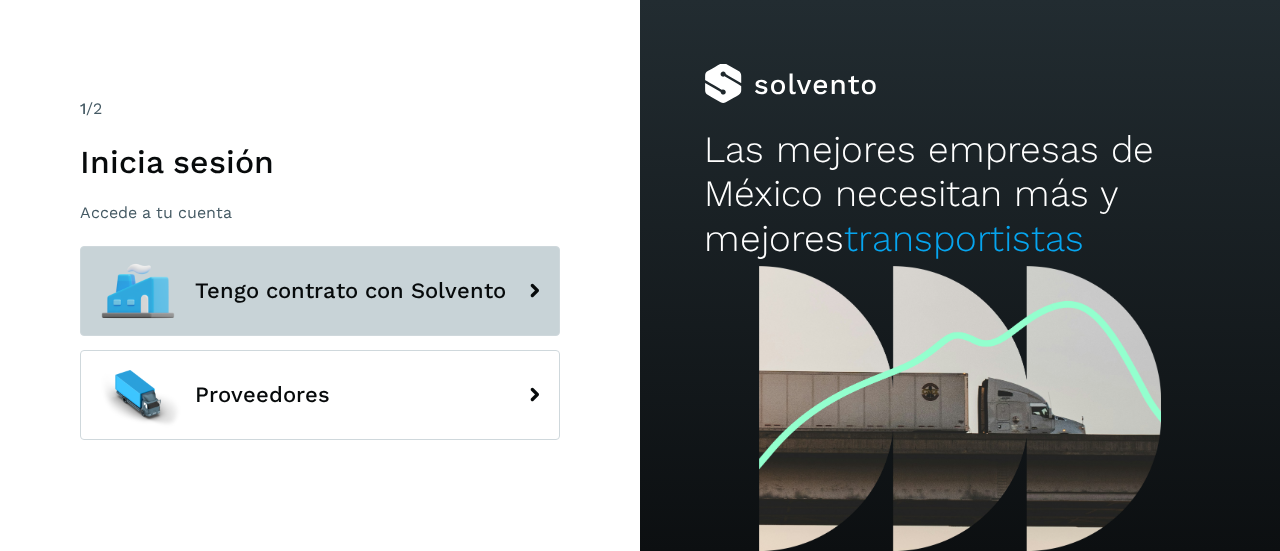 click on "Tengo contrato con Solvento" 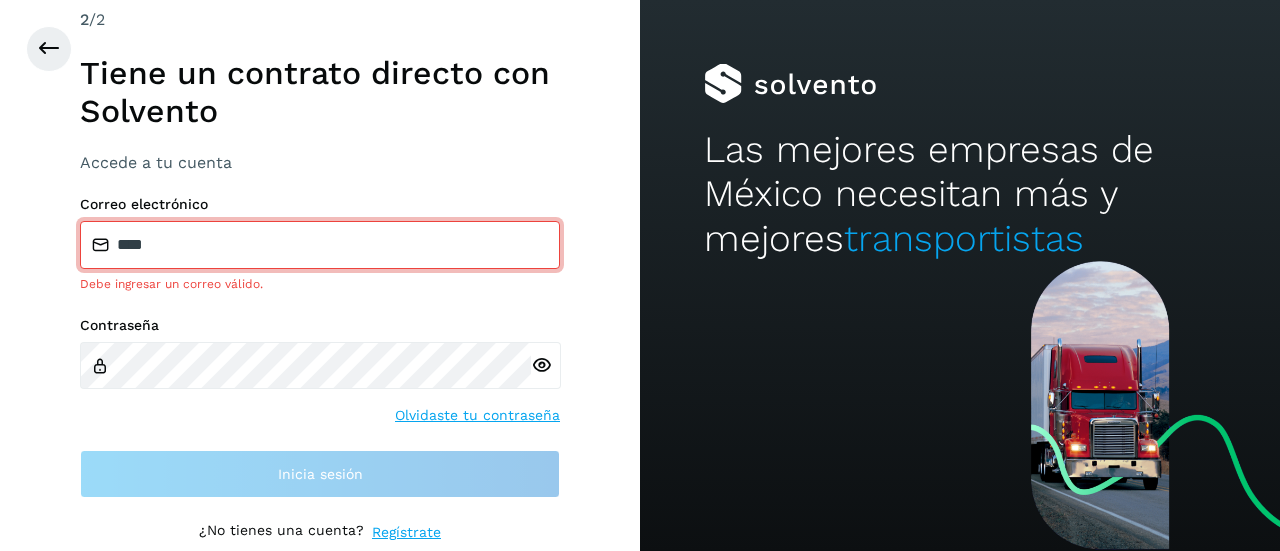click on "****" at bounding box center (320, 245) 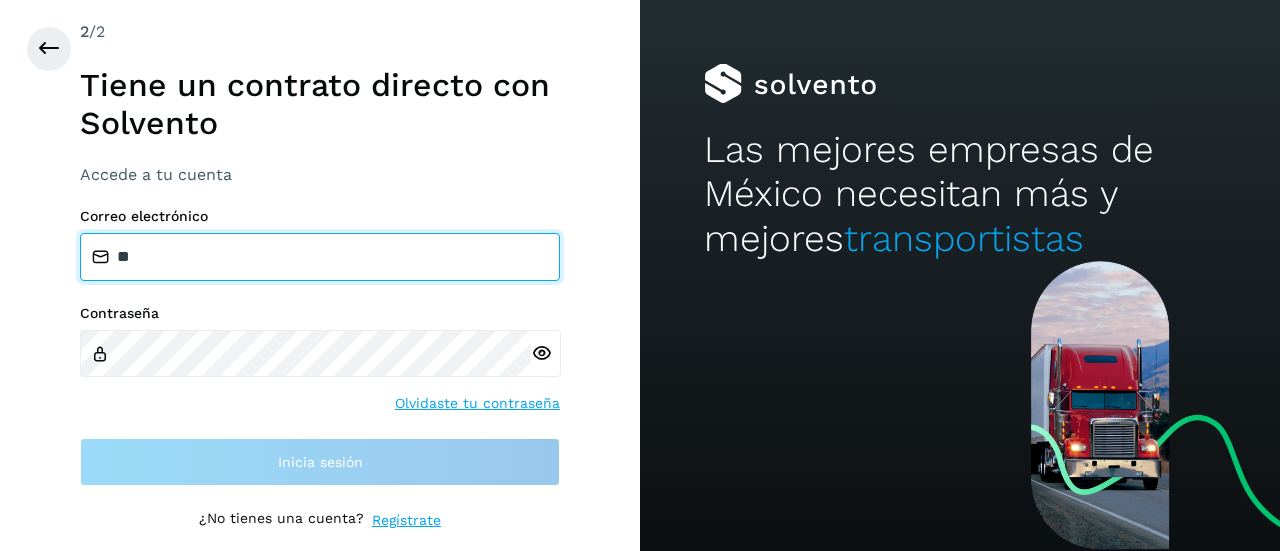 type on "*" 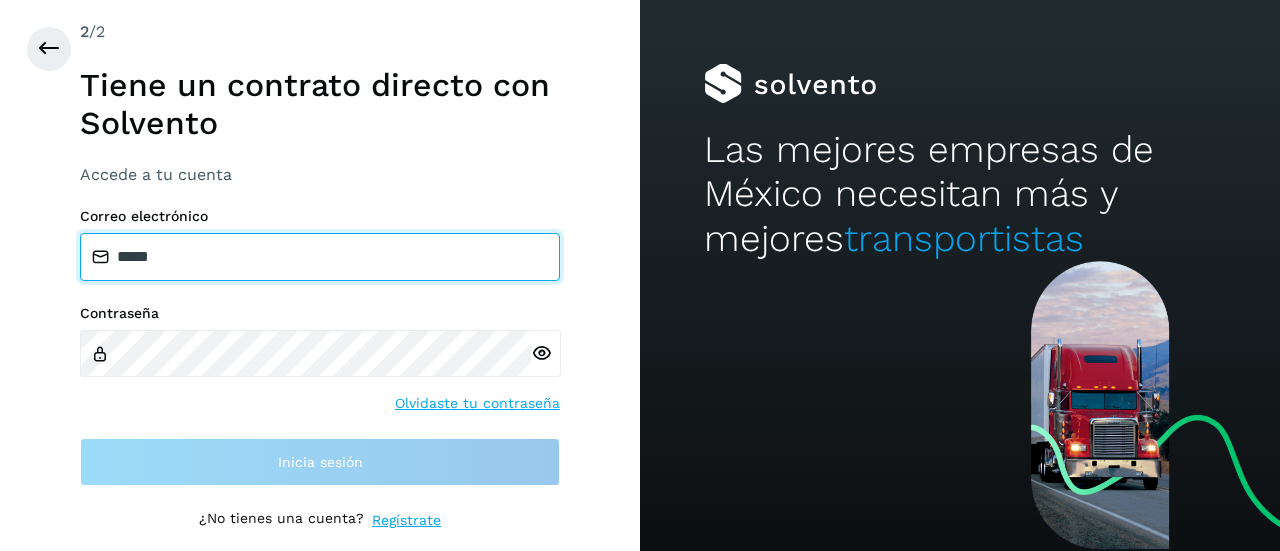 type on "**********" 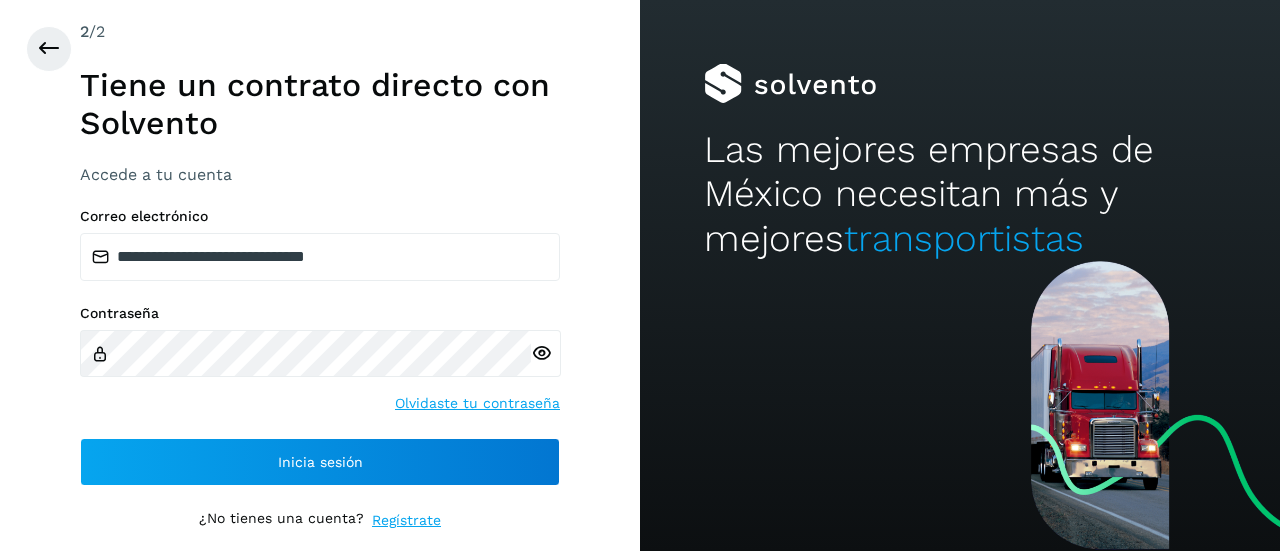 click on "Contraseña  Olvidaste tu contraseña" at bounding box center [320, 359] 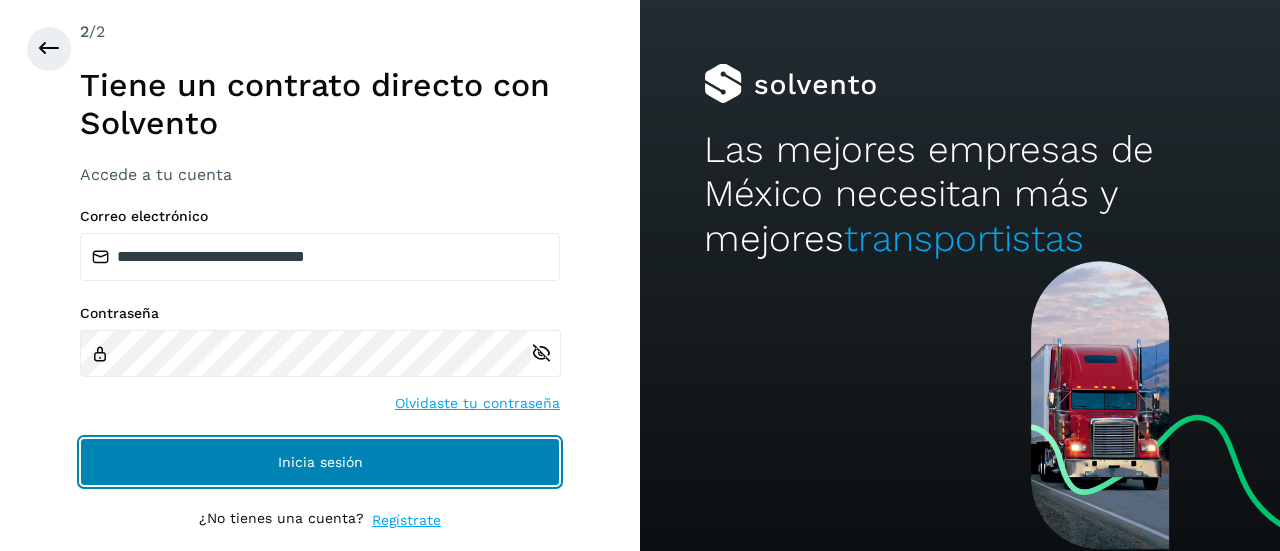 click on "Inicia sesión" at bounding box center [320, 462] 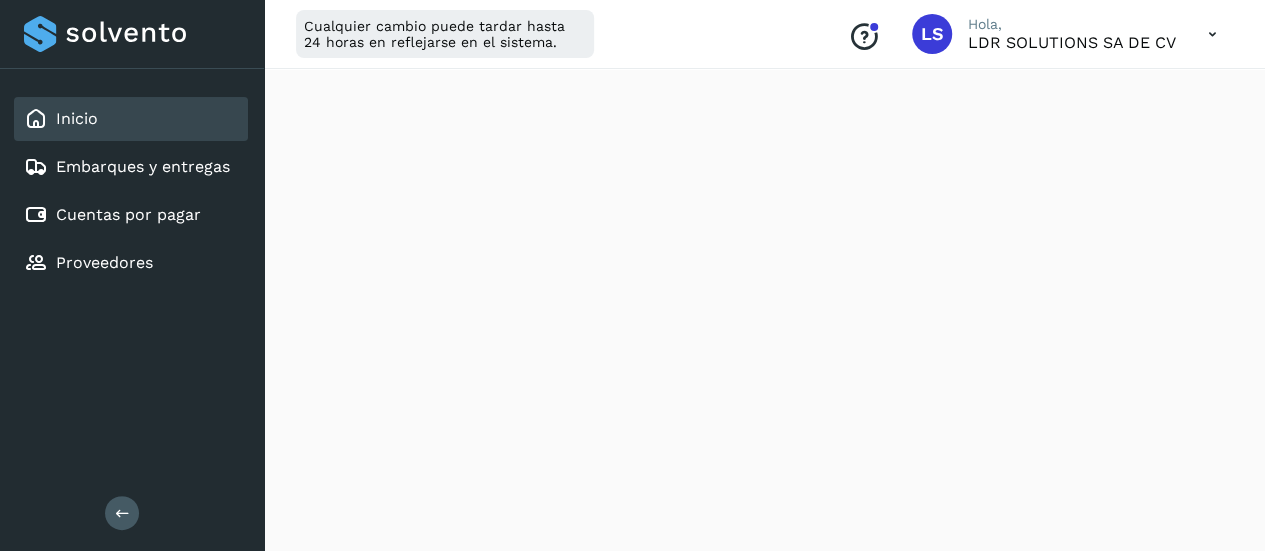 scroll, scrollTop: 1382, scrollLeft: 0, axis: vertical 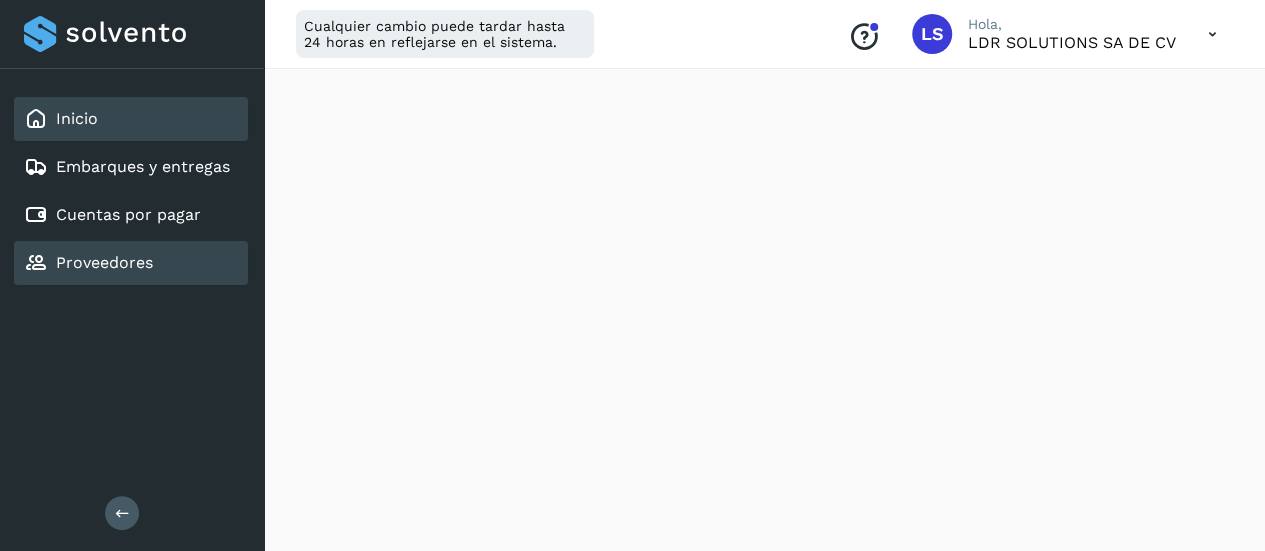 click on "Proveedores" at bounding box center (88, 263) 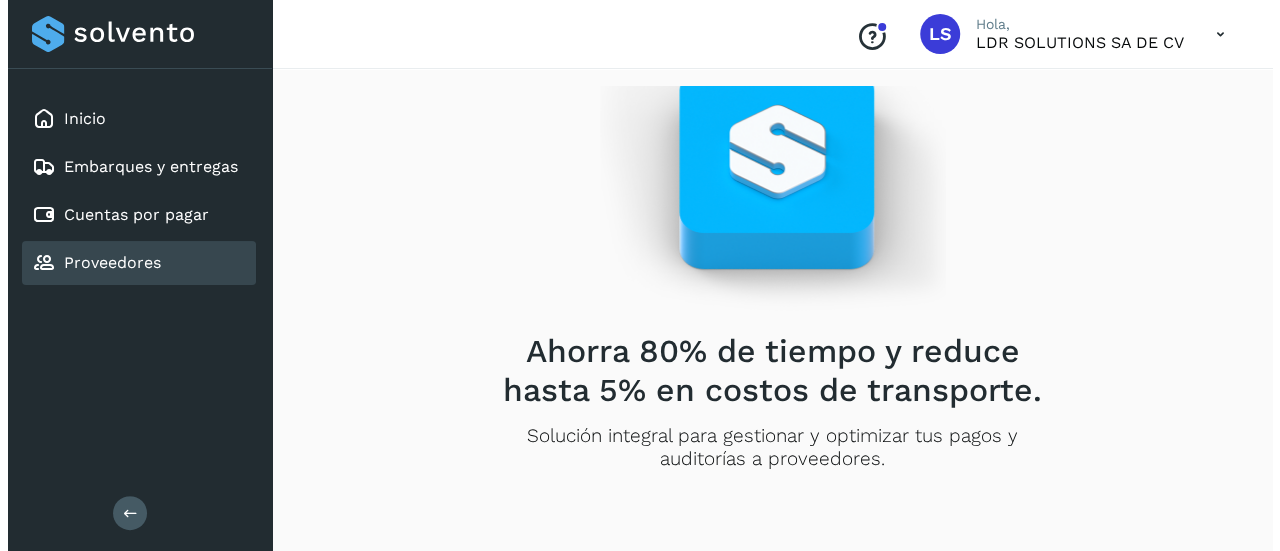 scroll, scrollTop: 0, scrollLeft: 0, axis: both 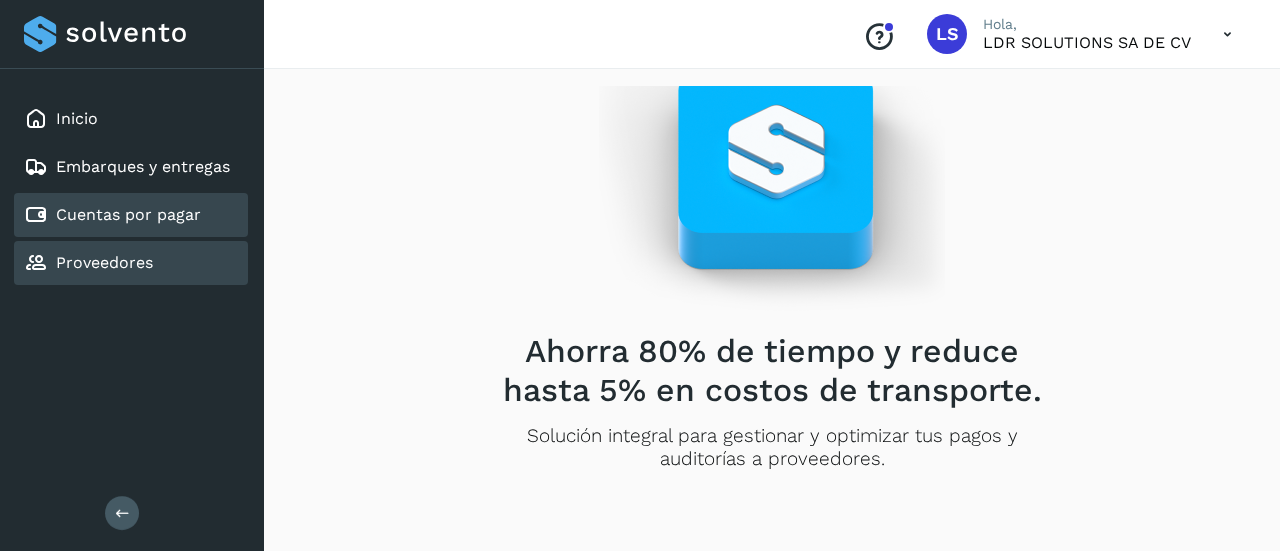 click on "Cuentas por pagar" at bounding box center (128, 214) 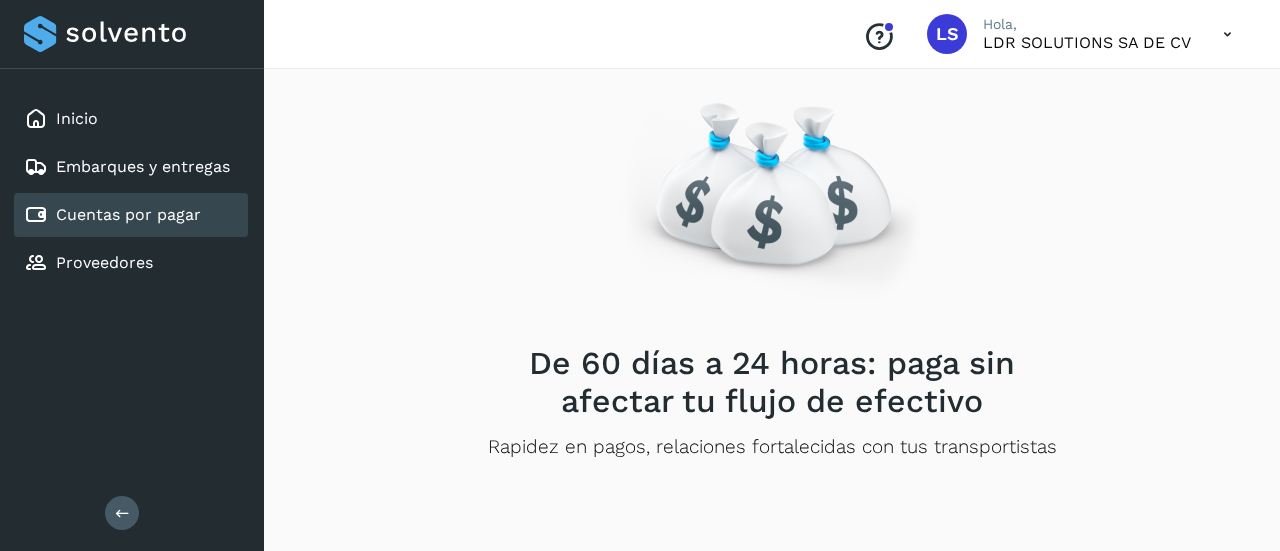 scroll, scrollTop: 66, scrollLeft: 0, axis: vertical 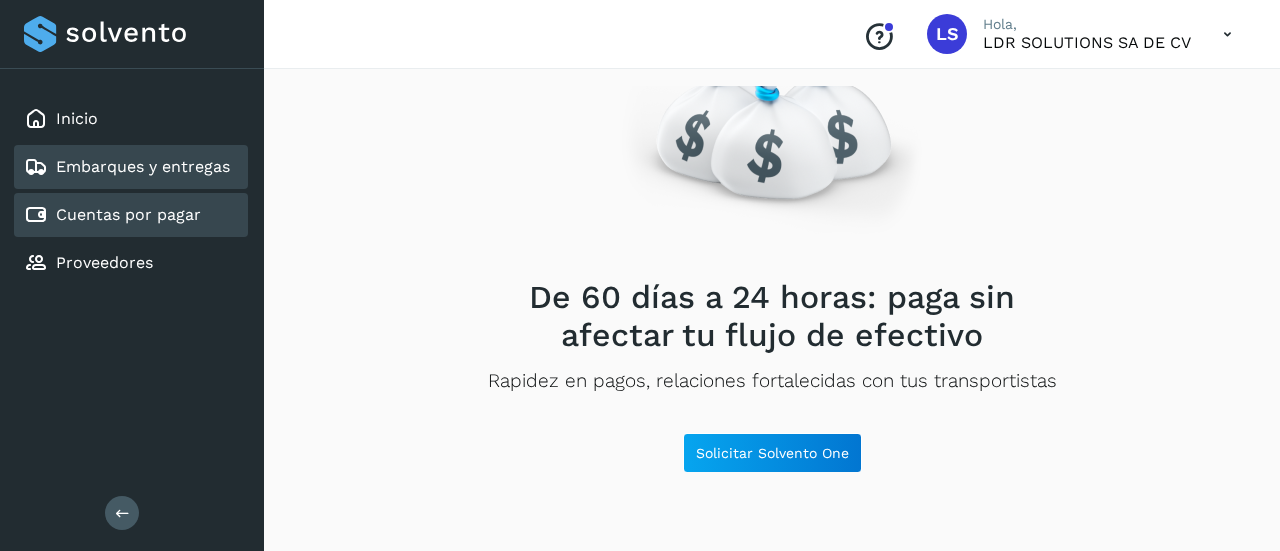 click on "Embarques y entregas" at bounding box center (143, 166) 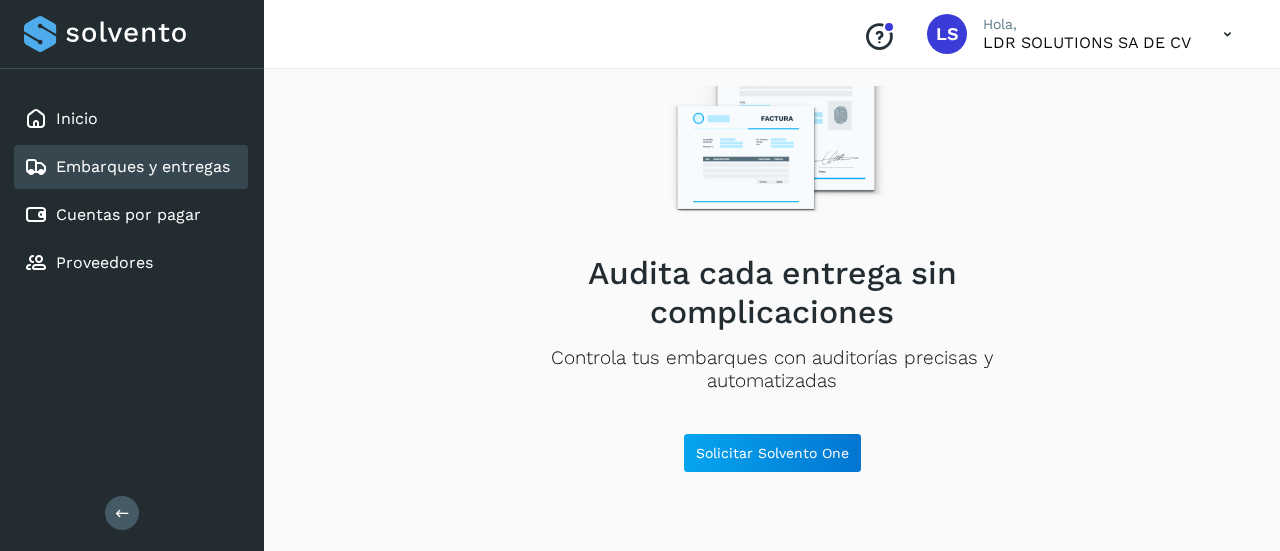 scroll, scrollTop: 0, scrollLeft: 0, axis: both 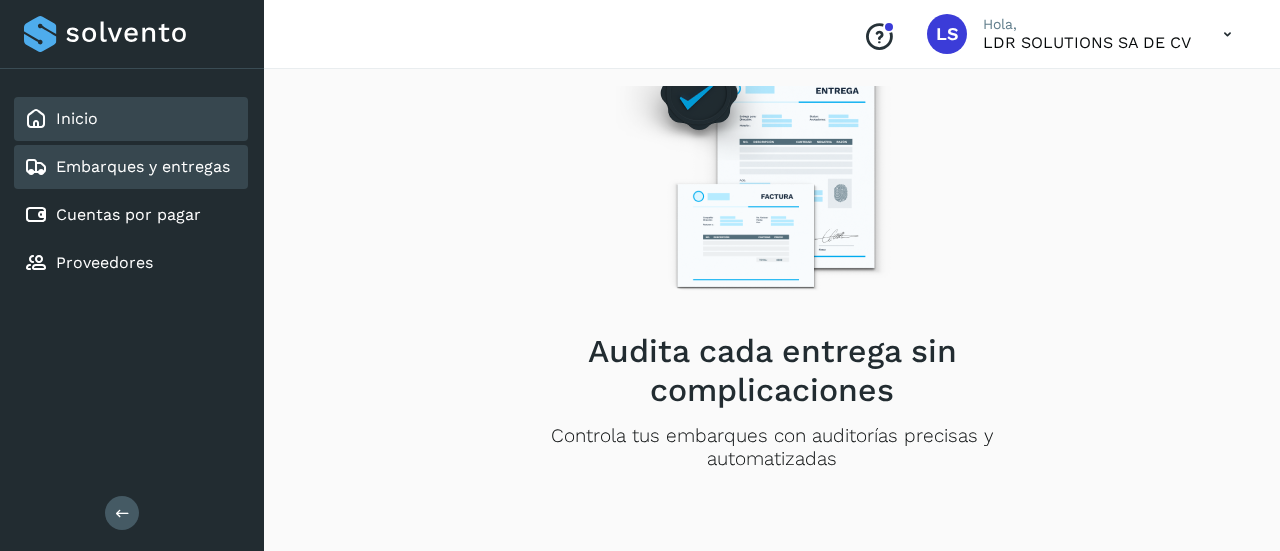 click on "Inicio" at bounding box center [77, 118] 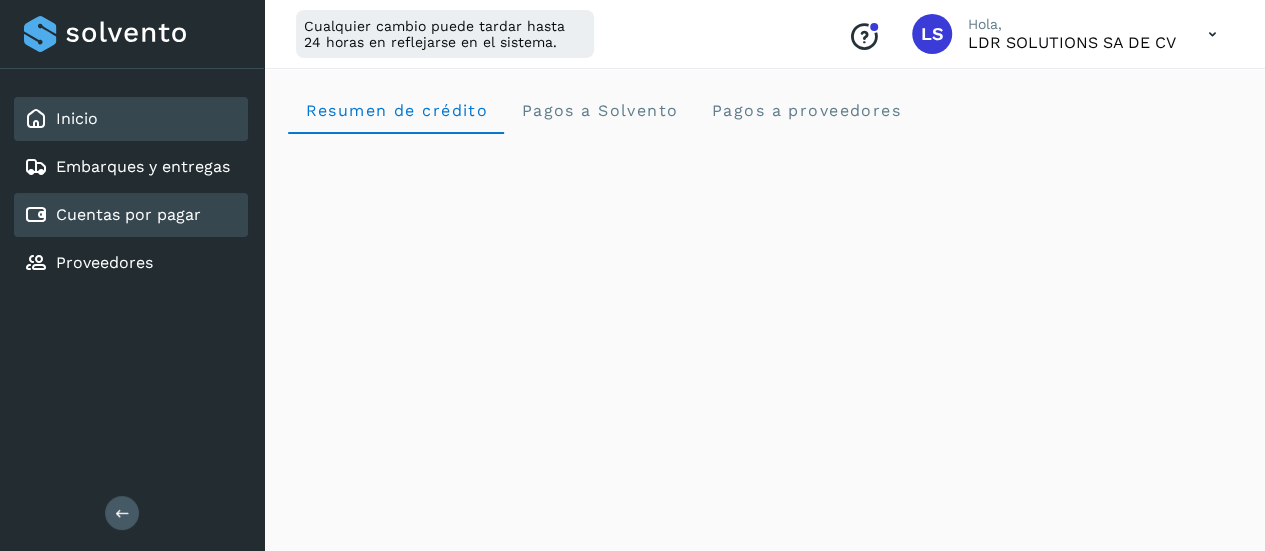 click on "Cuentas por pagar" at bounding box center [128, 214] 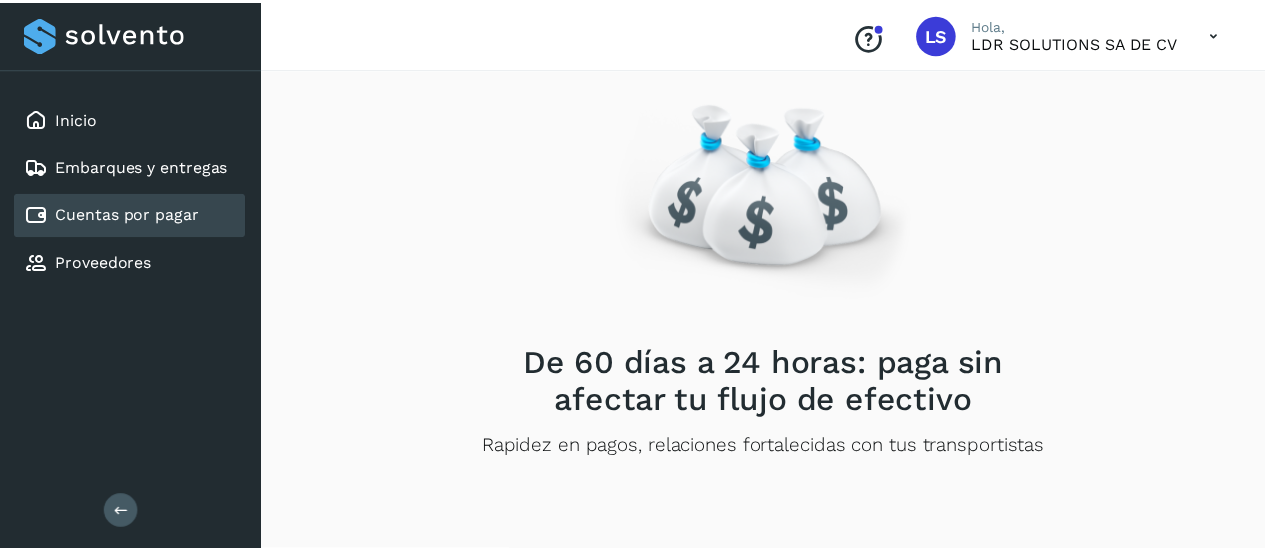 scroll, scrollTop: 66, scrollLeft: 0, axis: vertical 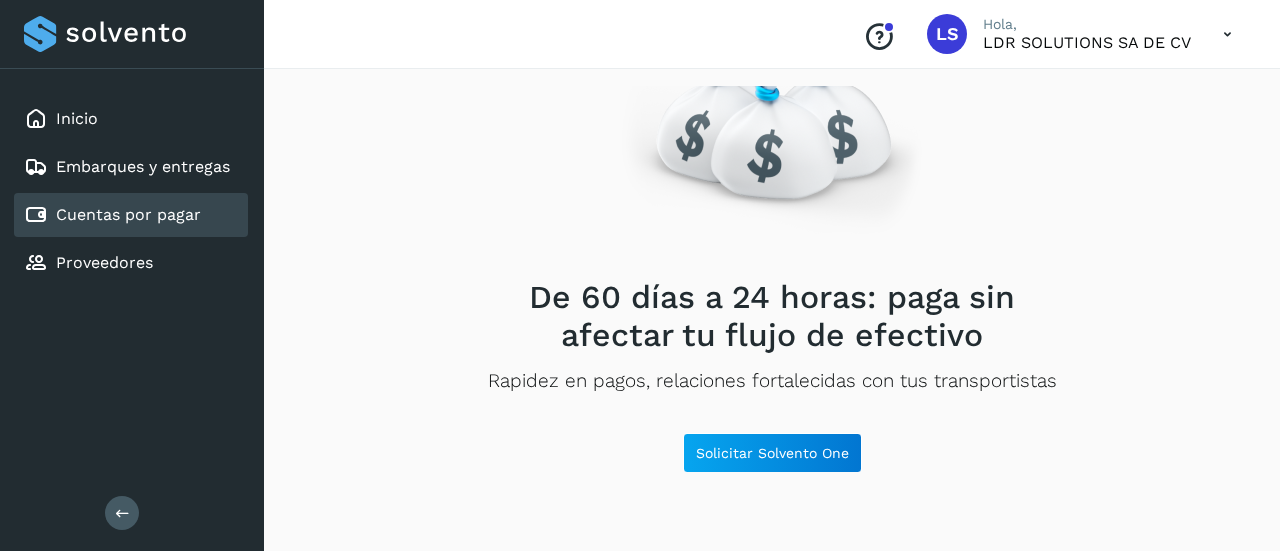 click on "LDR SOLUTIONS SA DE CV" at bounding box center (1087, 42) 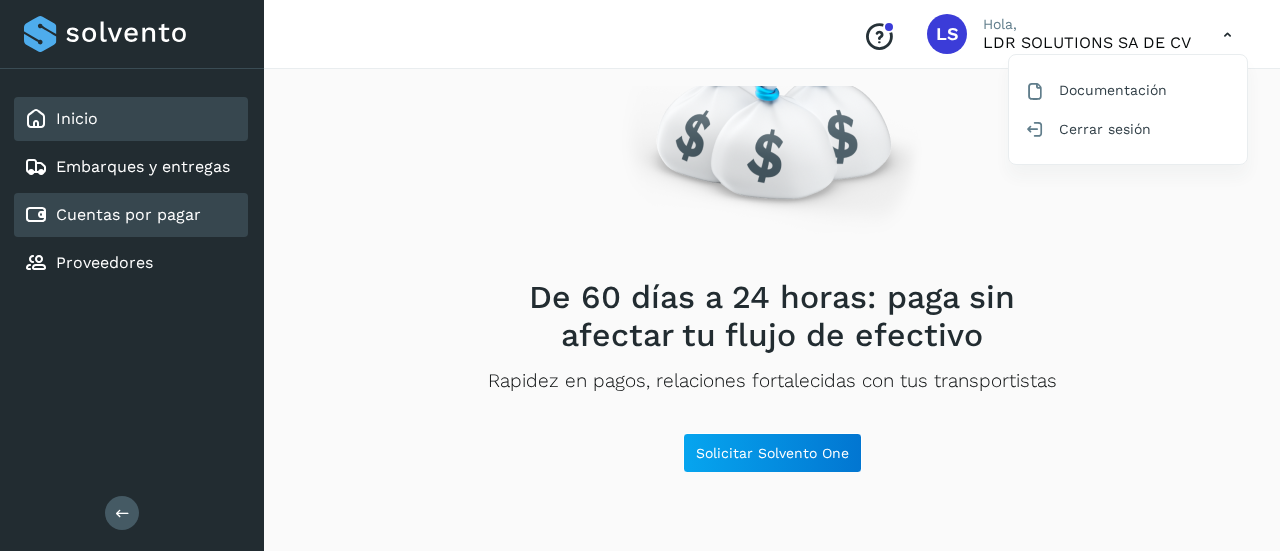 click on "Inicio" 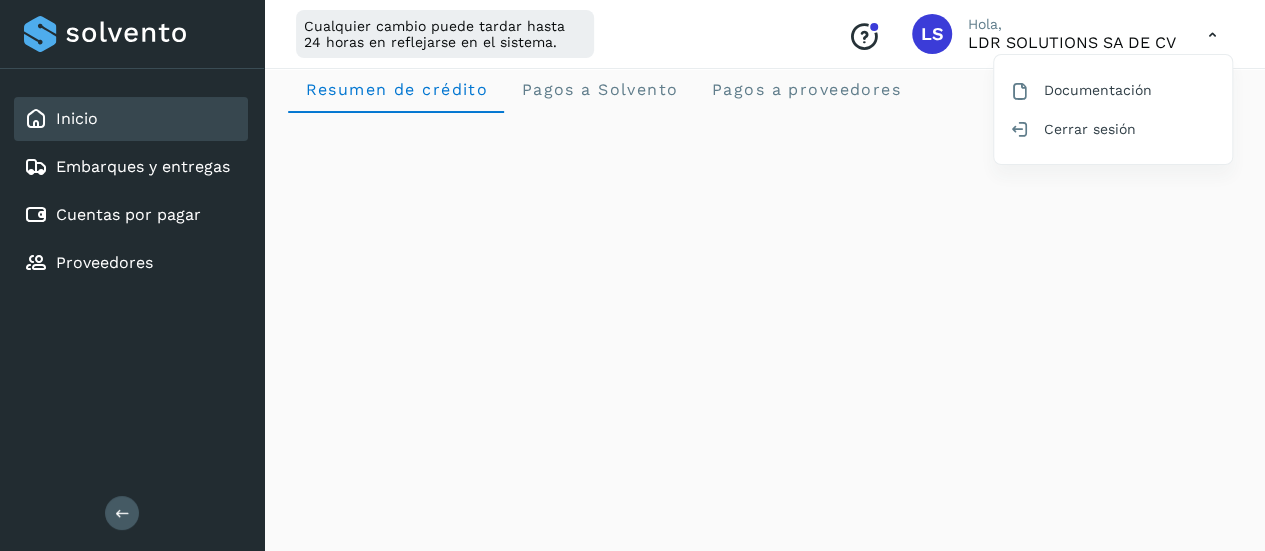 scroll, scrollTop: 0, scrollLeft: 0, axis: both 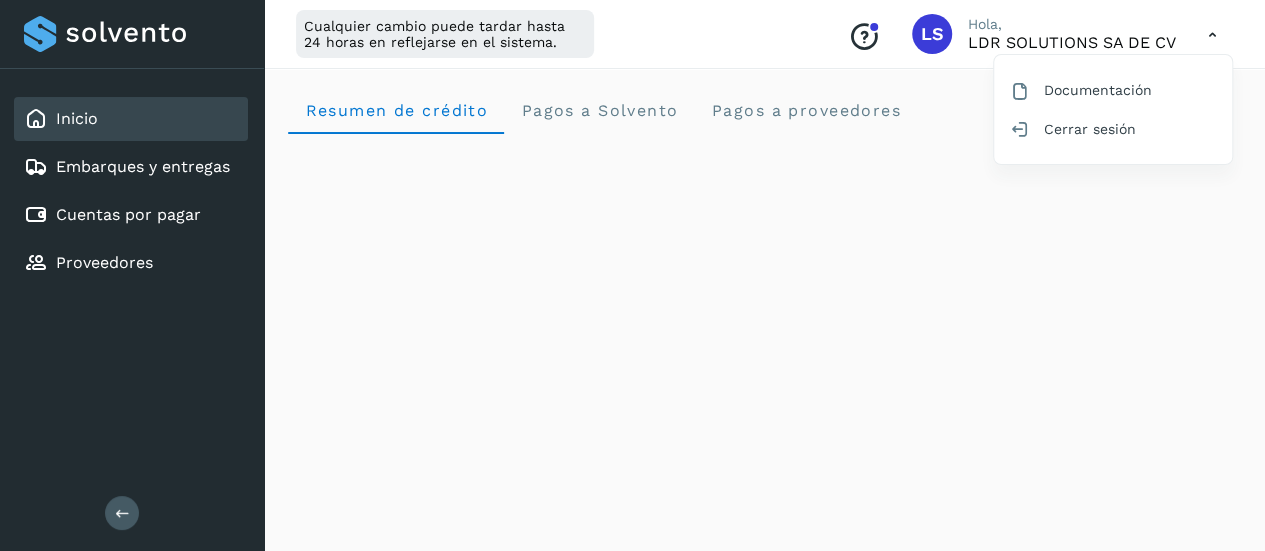 click at bounding box center [632, 275] 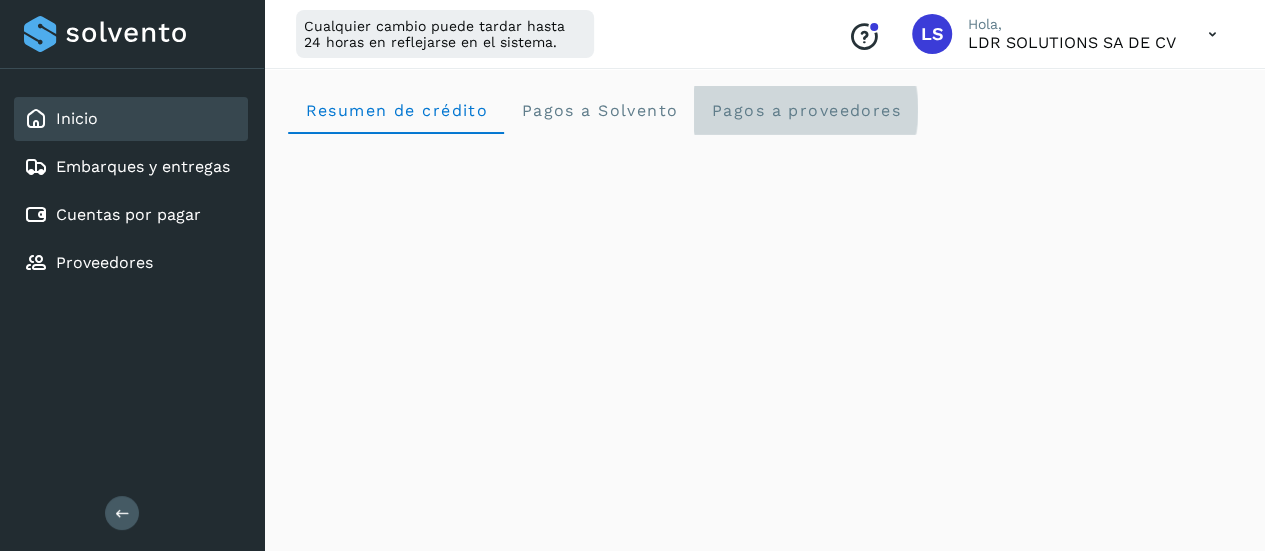click on "Pagos a proveedores" 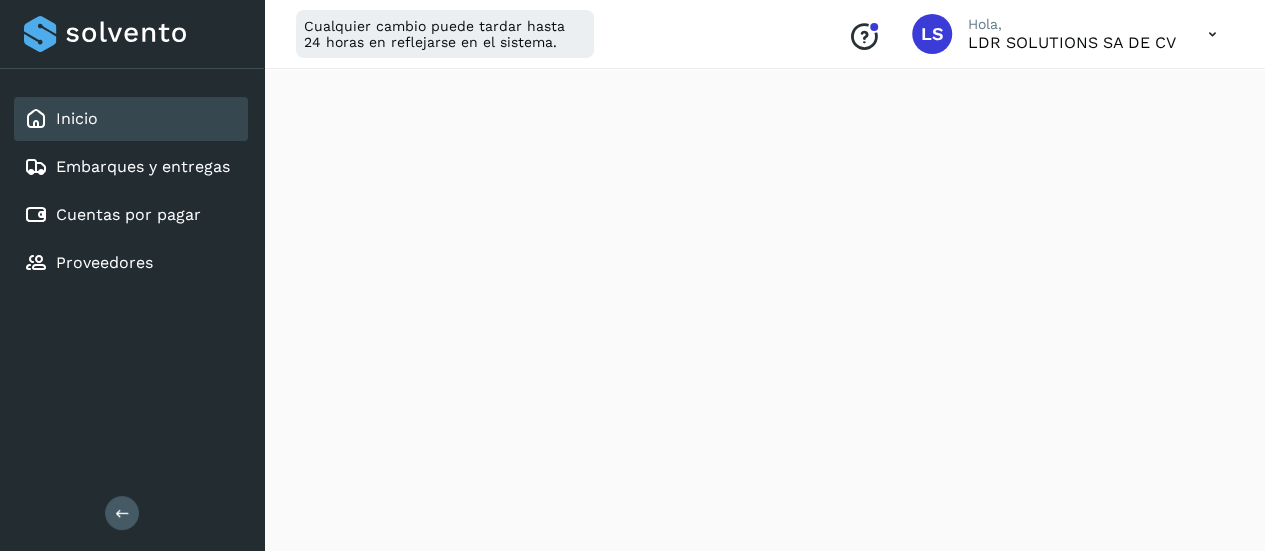 scroll, scrollTop: 0, scrollLeft: 0, axis: both 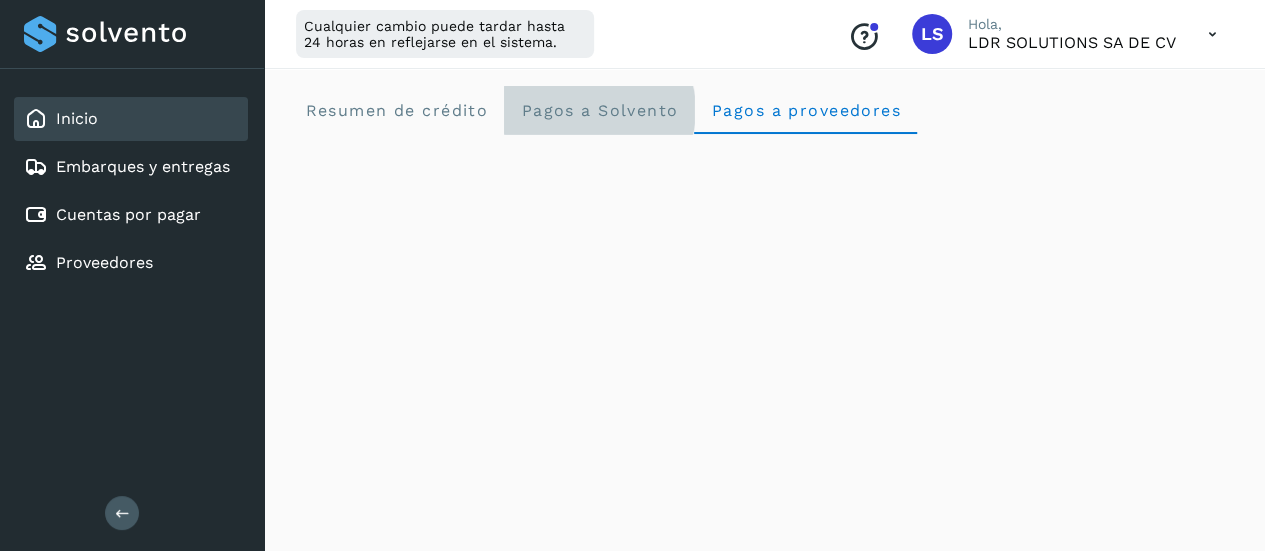 click on "Pagos a Solvento" 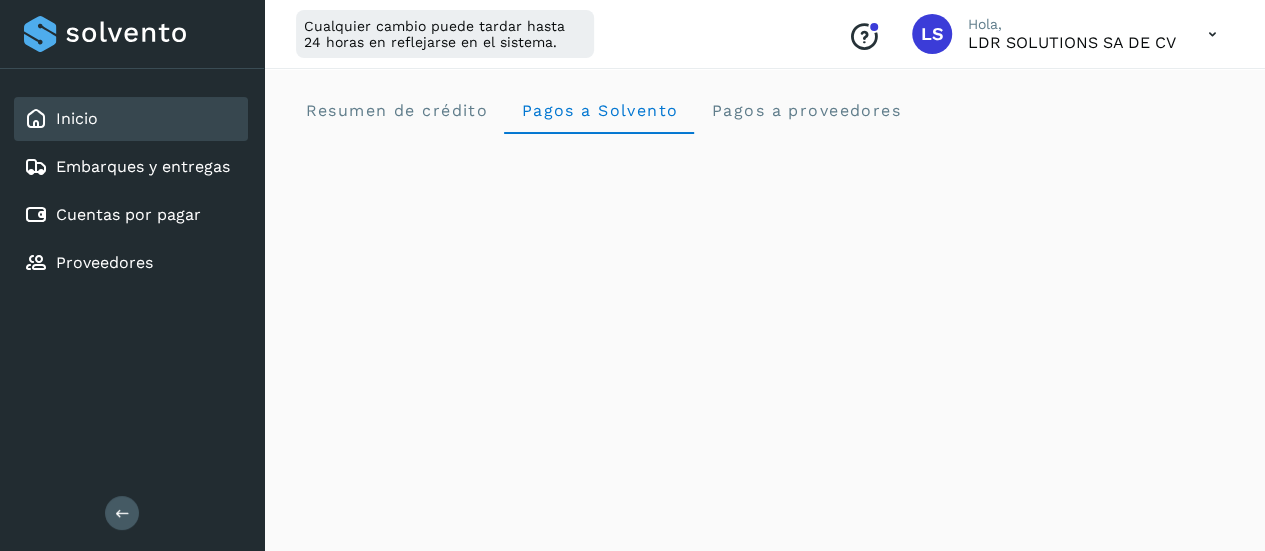 scroll, scrollTop: 1, scrollLeft: 0, axis: vertical 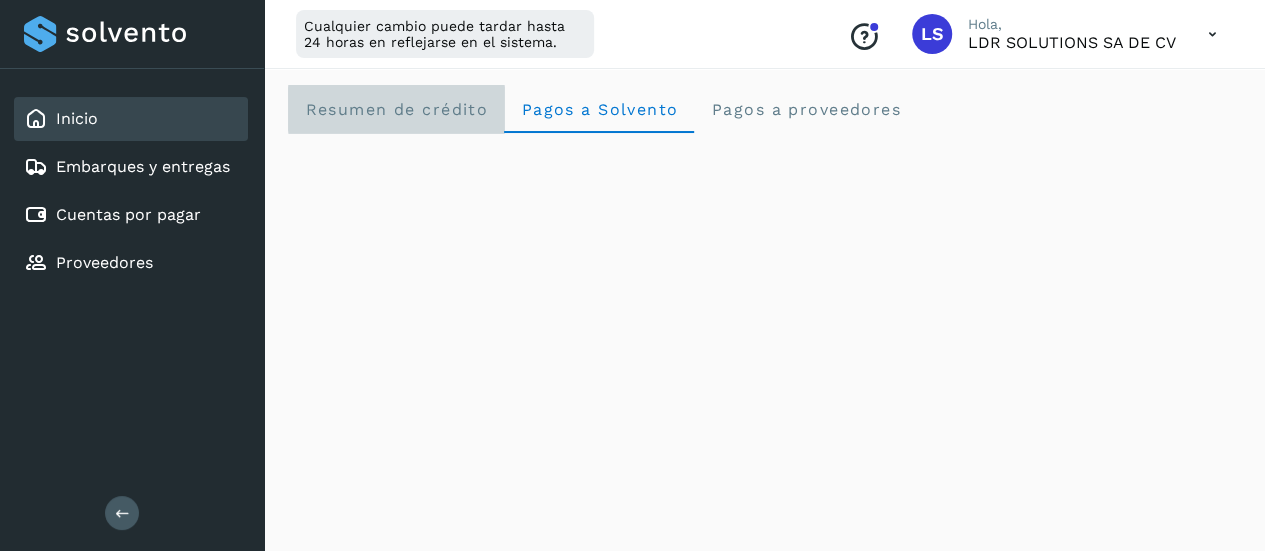 click on "Resumen de crédito" 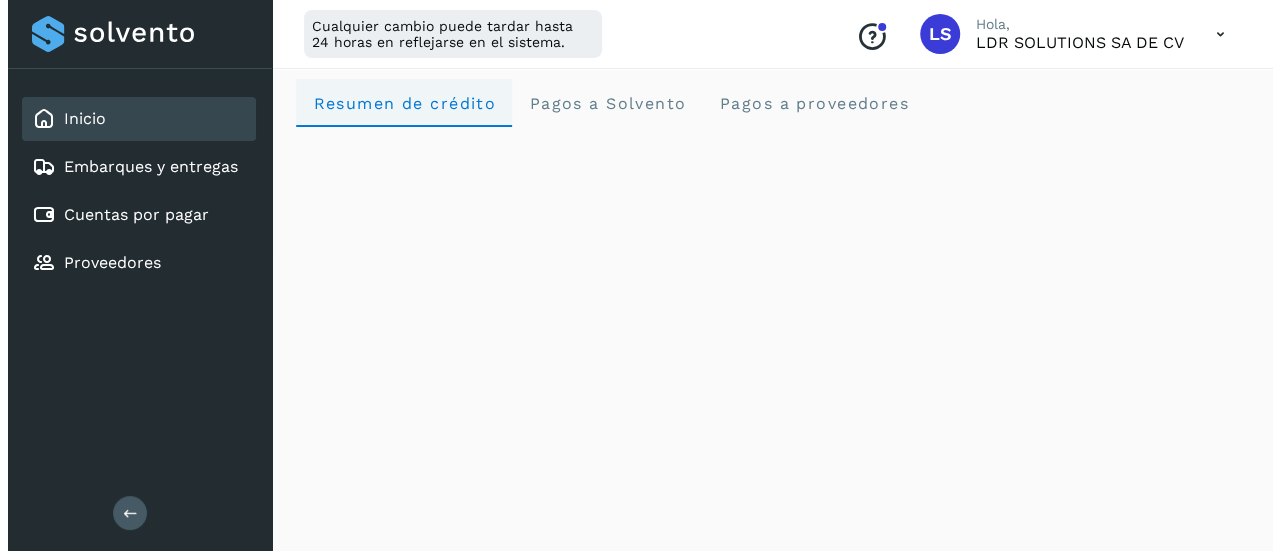 scroll, scrollTop: 0, scrollLeft: 0, axis: both 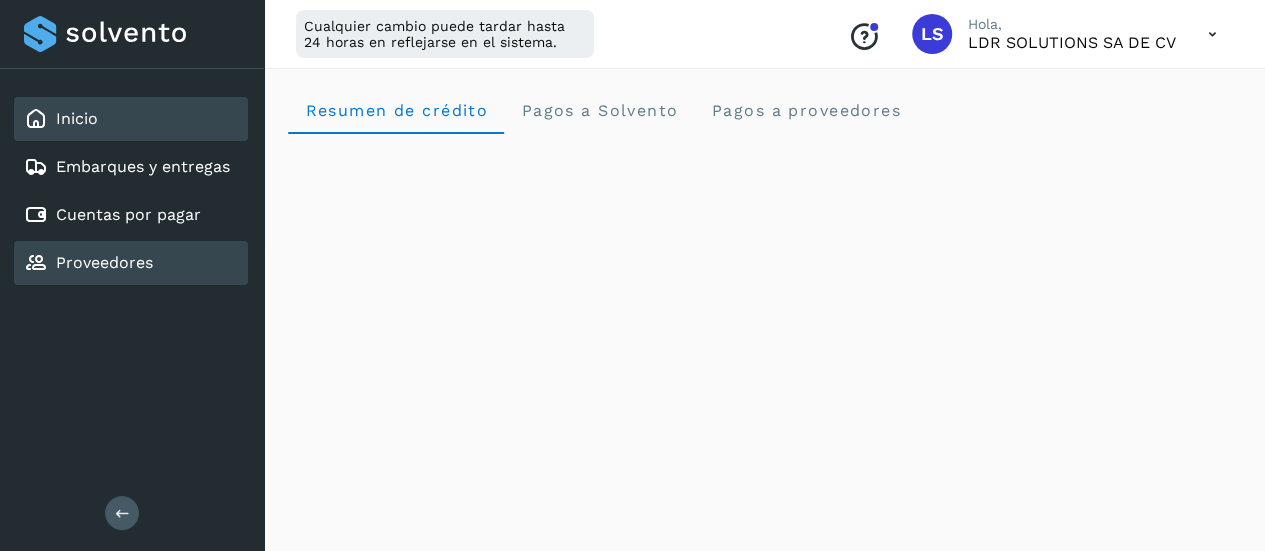 click on "Proveedores" at bounding box center (104, 262) 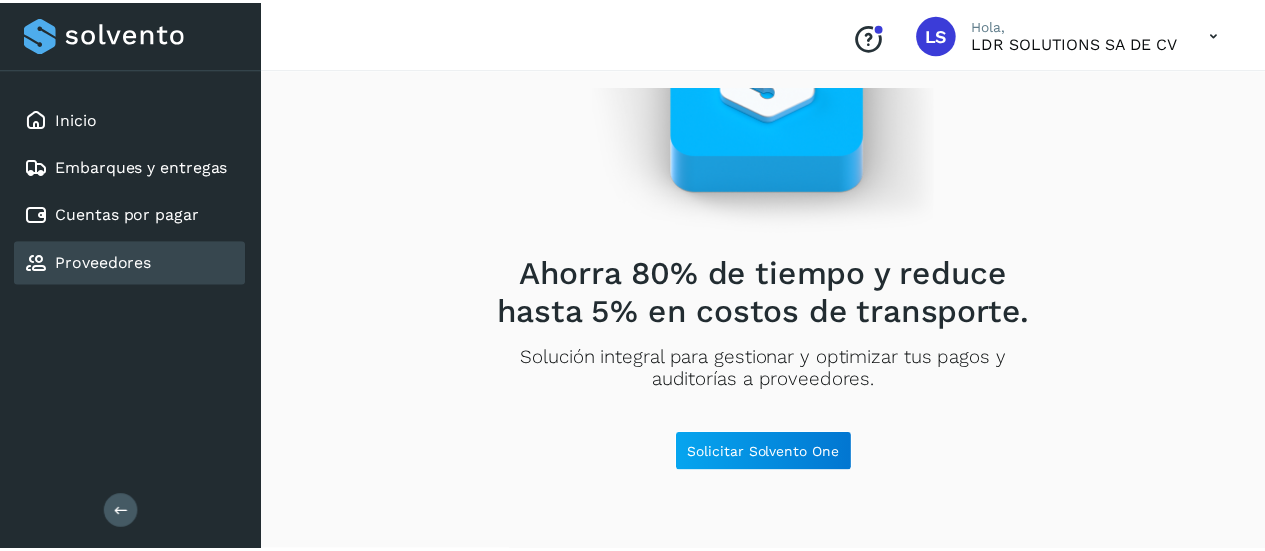 scroll, scrollTop: 0, scrollLeft: 0, axis: both 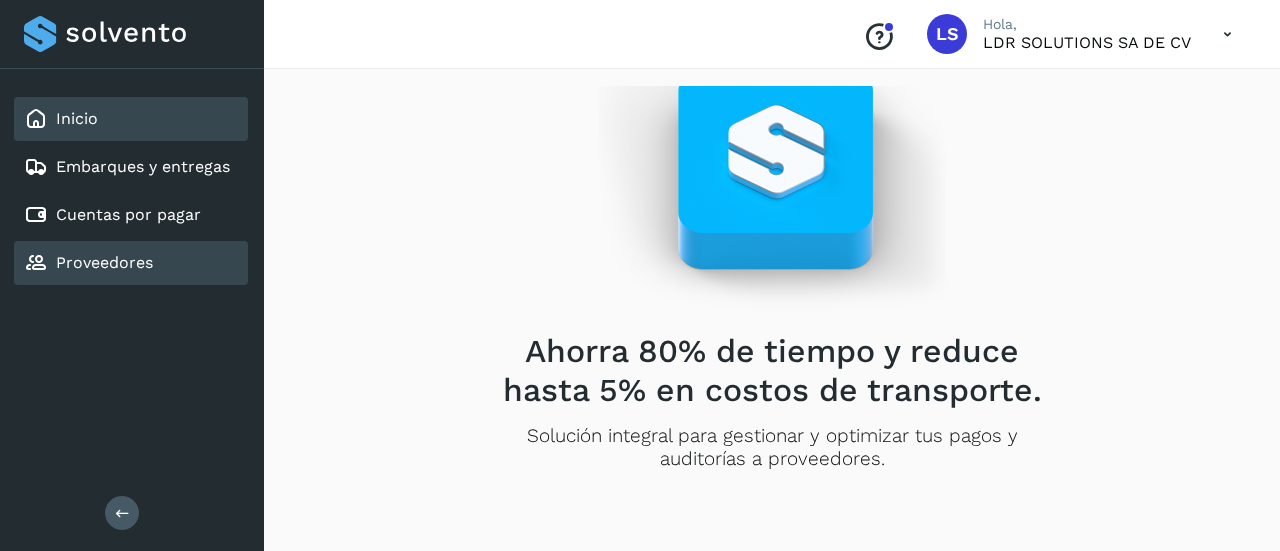 click on "Inicio" at bounding box center [77, 118] 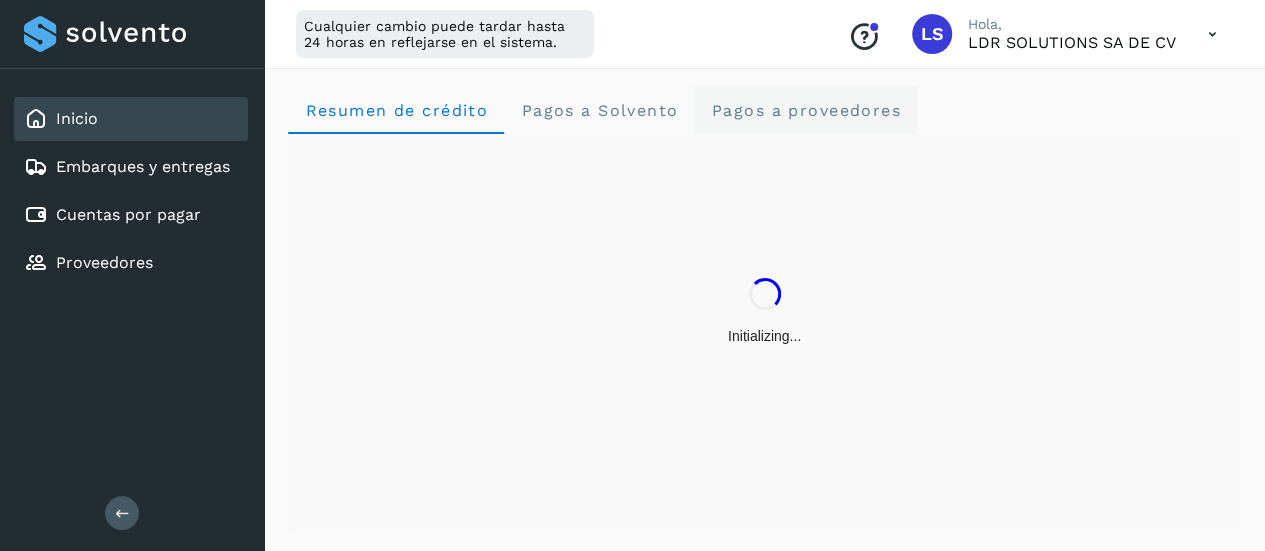 click on "Pagos a proveedores" 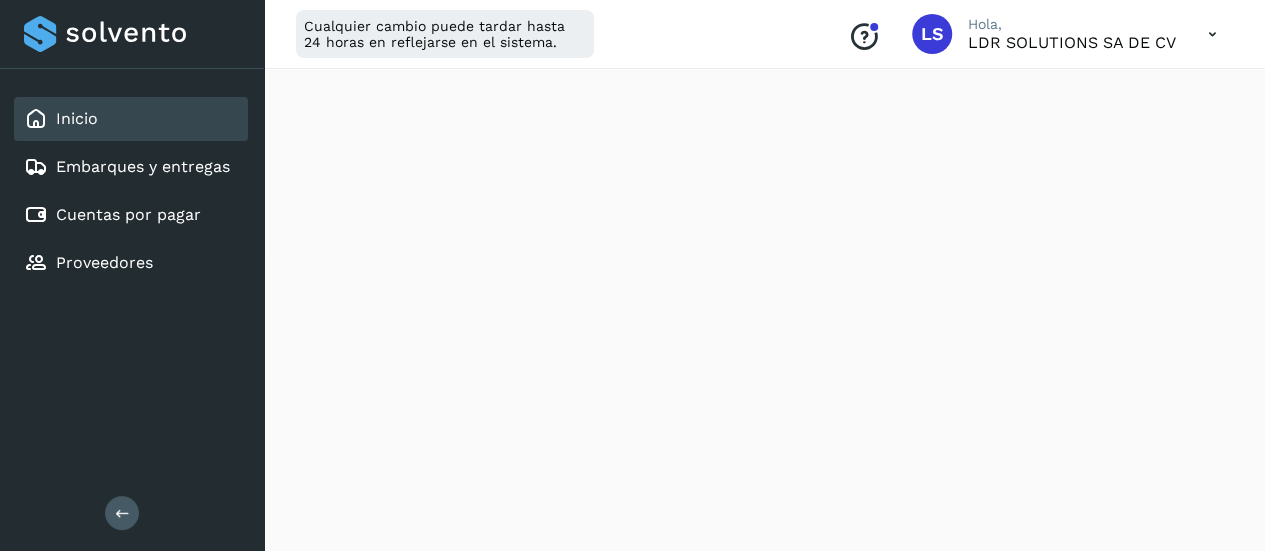 scroll, scrollTop: 1478, scrollLeft: 0, axis: vertical 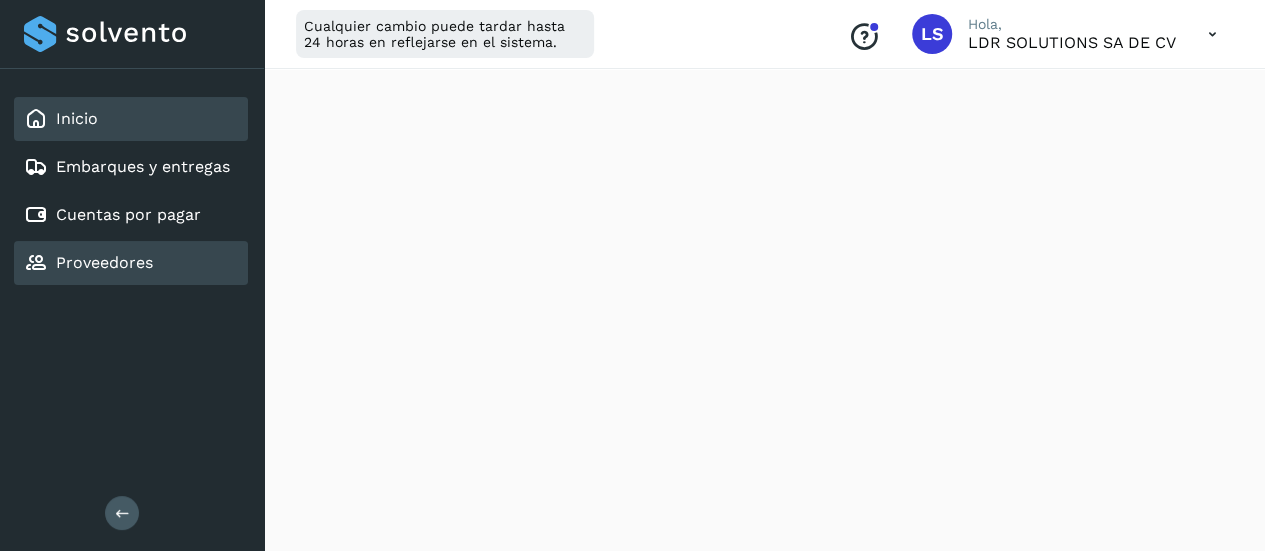click on "Proveedores" at bounding box center [104, 262] 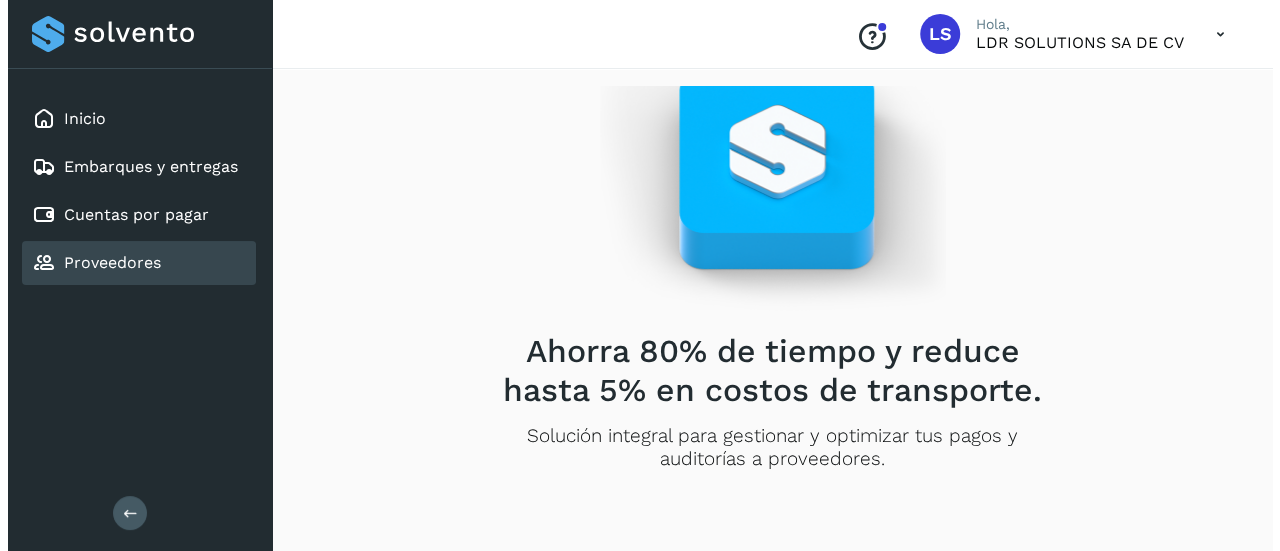scroll, scrollTop: 0, scrollLeft: 0, axis: both 